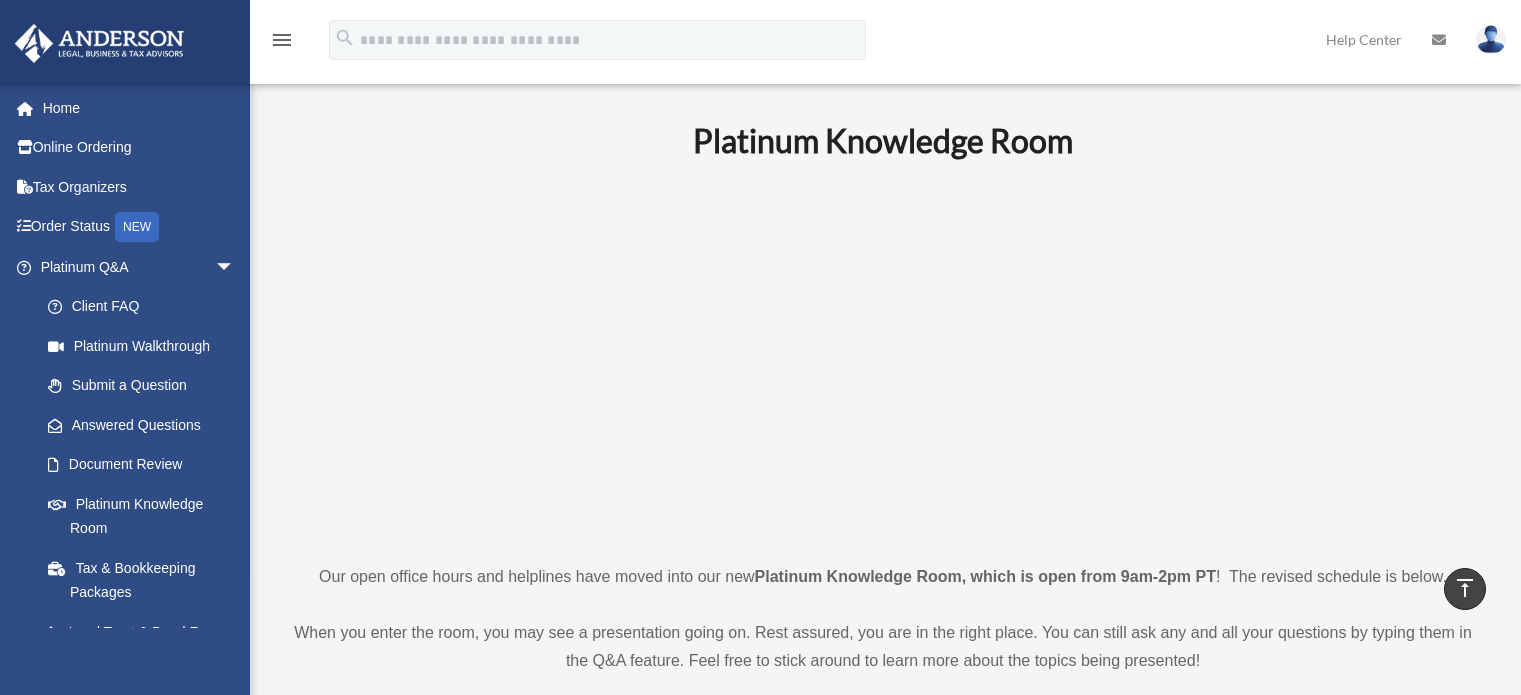 scroll, scrollTop: 1200, scrollLeft: 0, axis: vertical 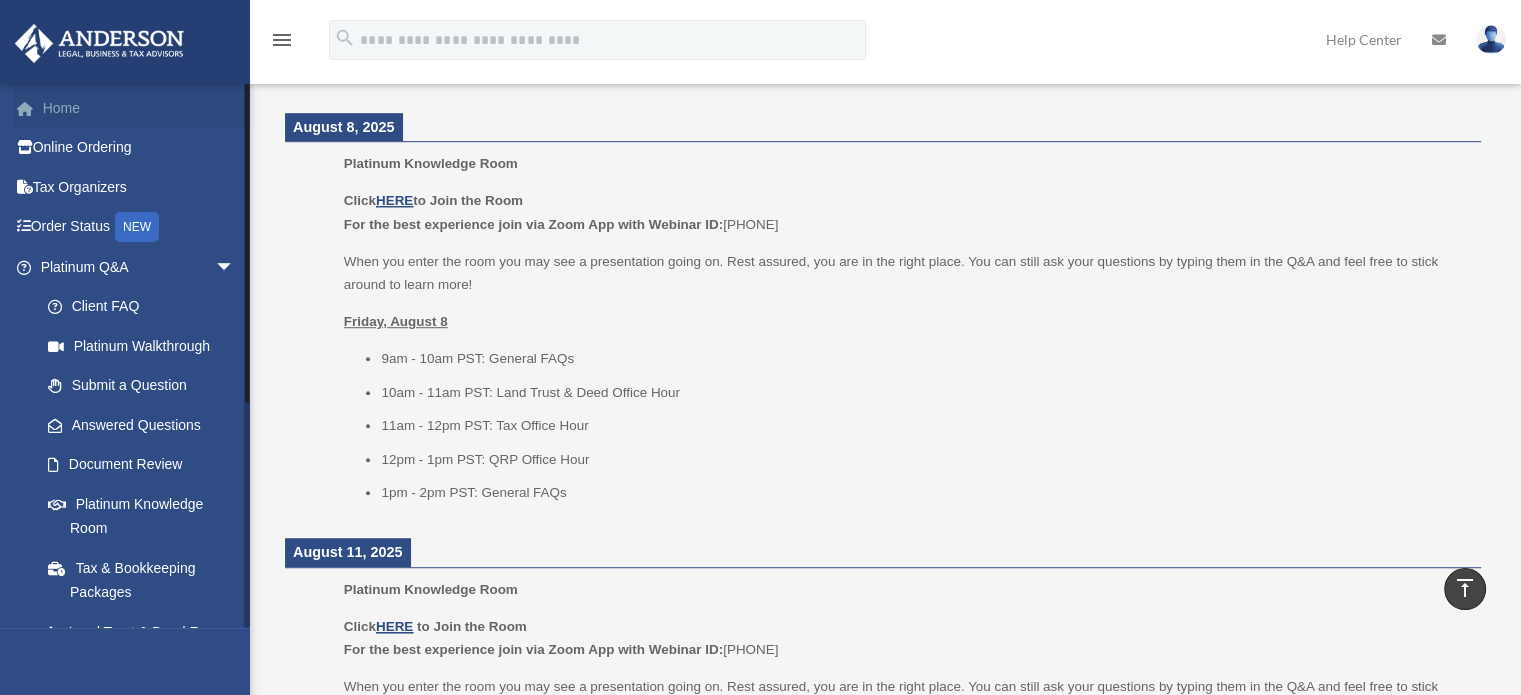 click on "Home" at bounding box center [139, 108] 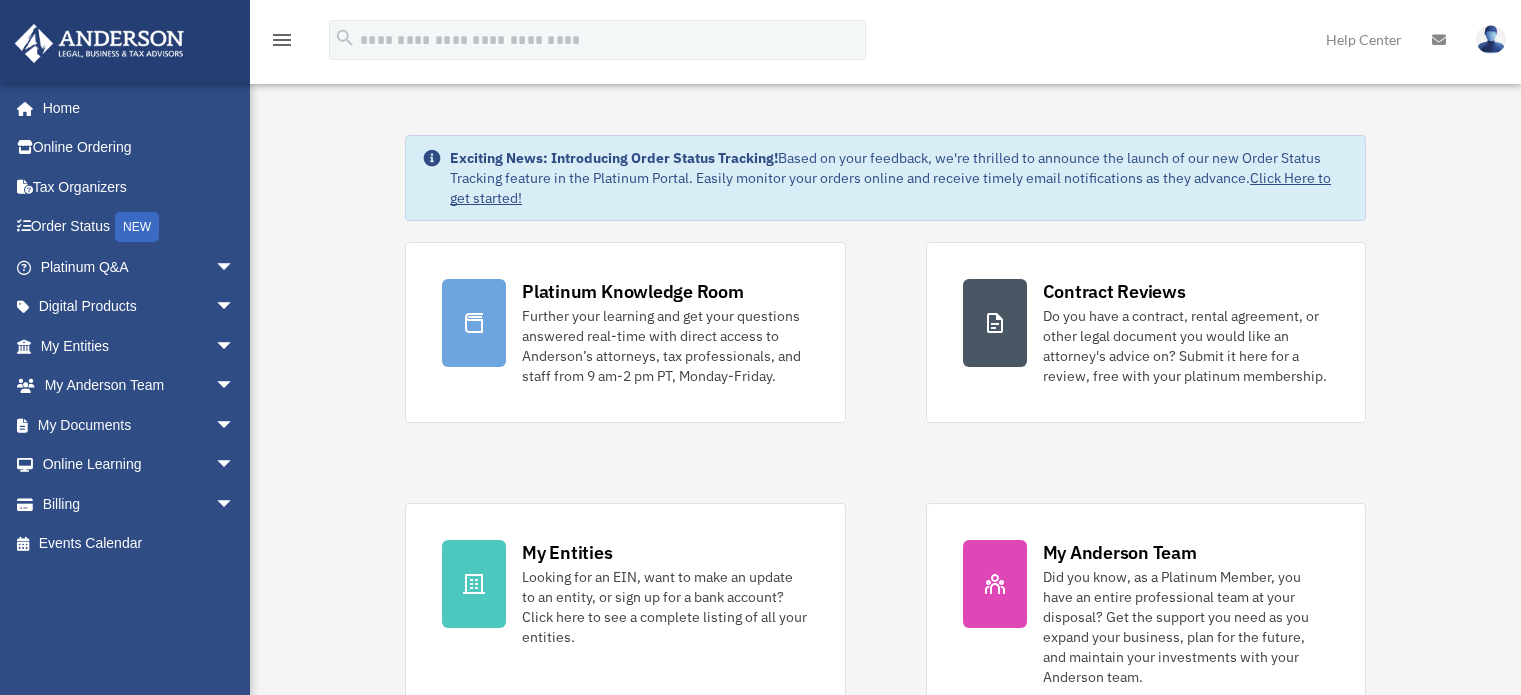 scroll, scrollTop: 0, scrollLeft: 0, axis: both 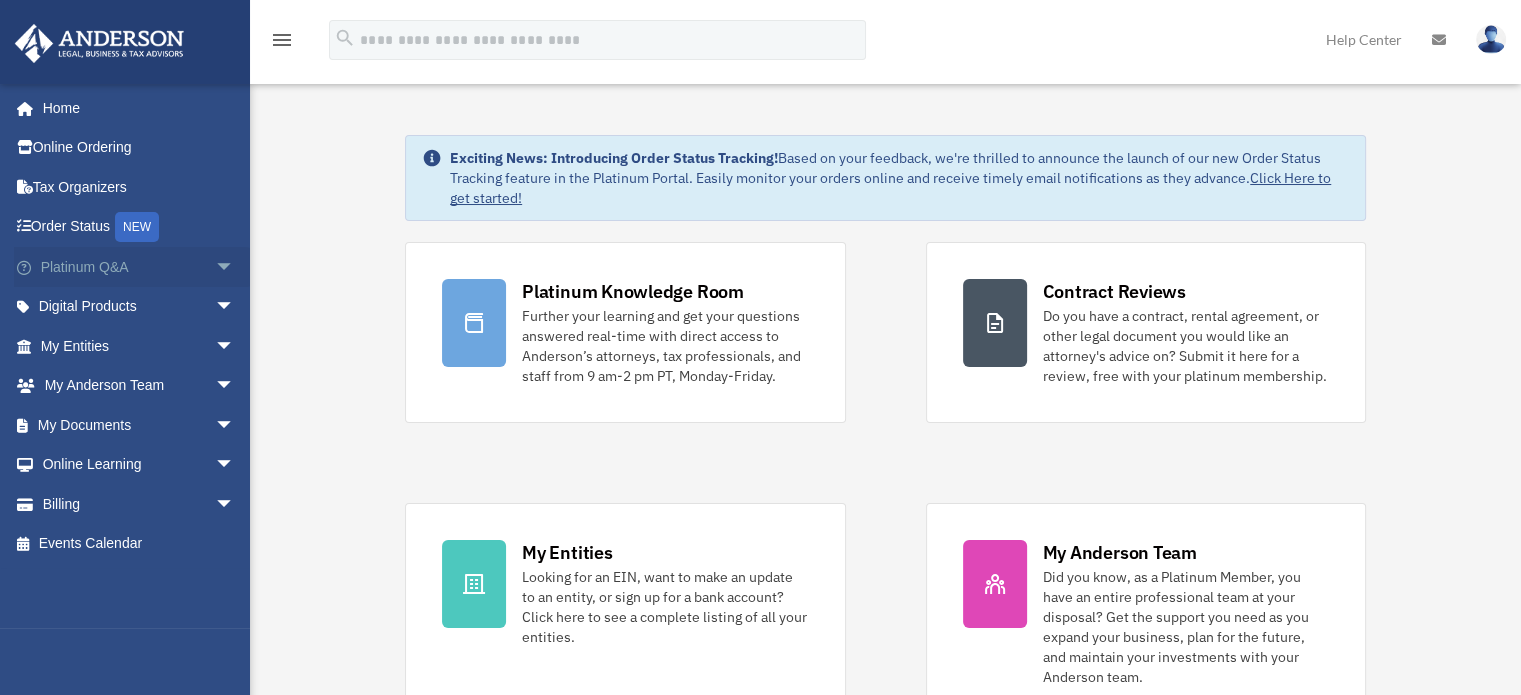 click on "arrow_drop_down" at bounding box center (235, 267) 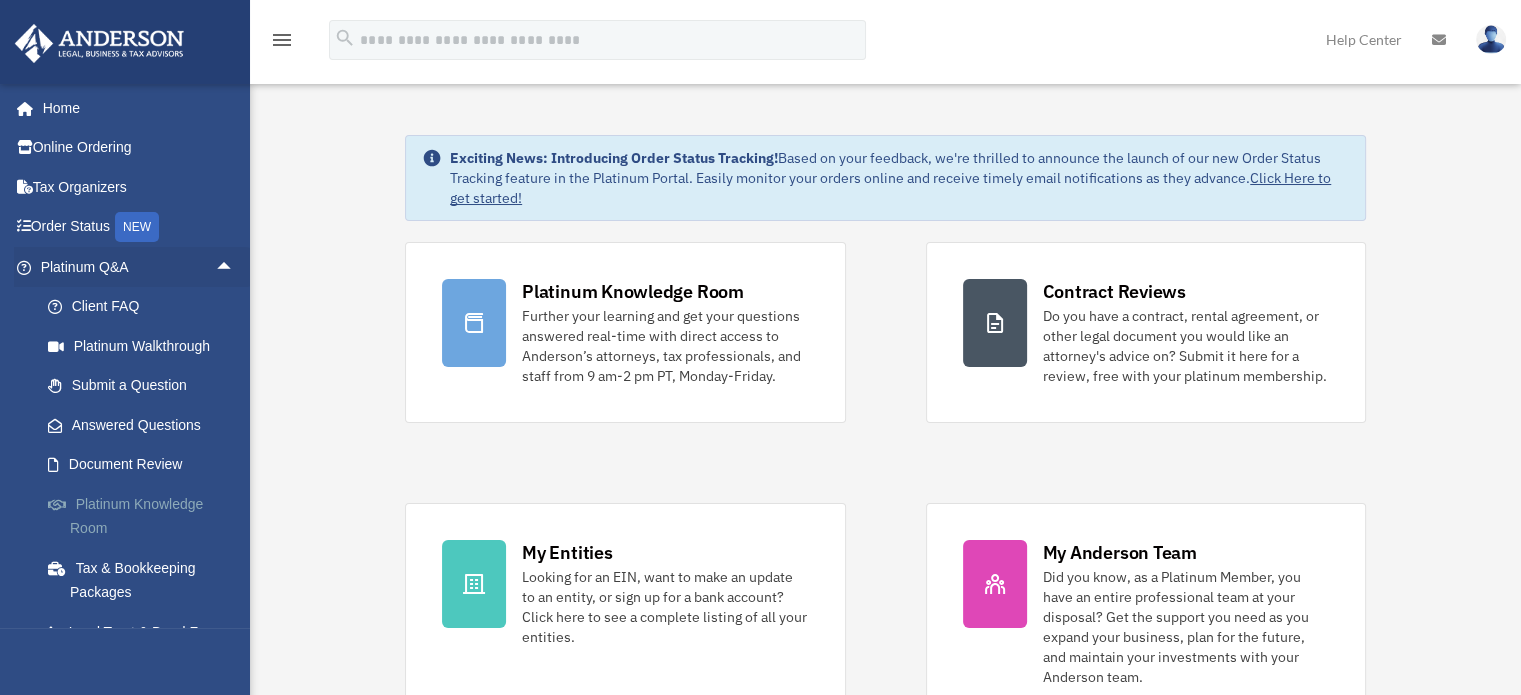 click on "Platinum Knowledge Room" at bounding box center (146, 516) 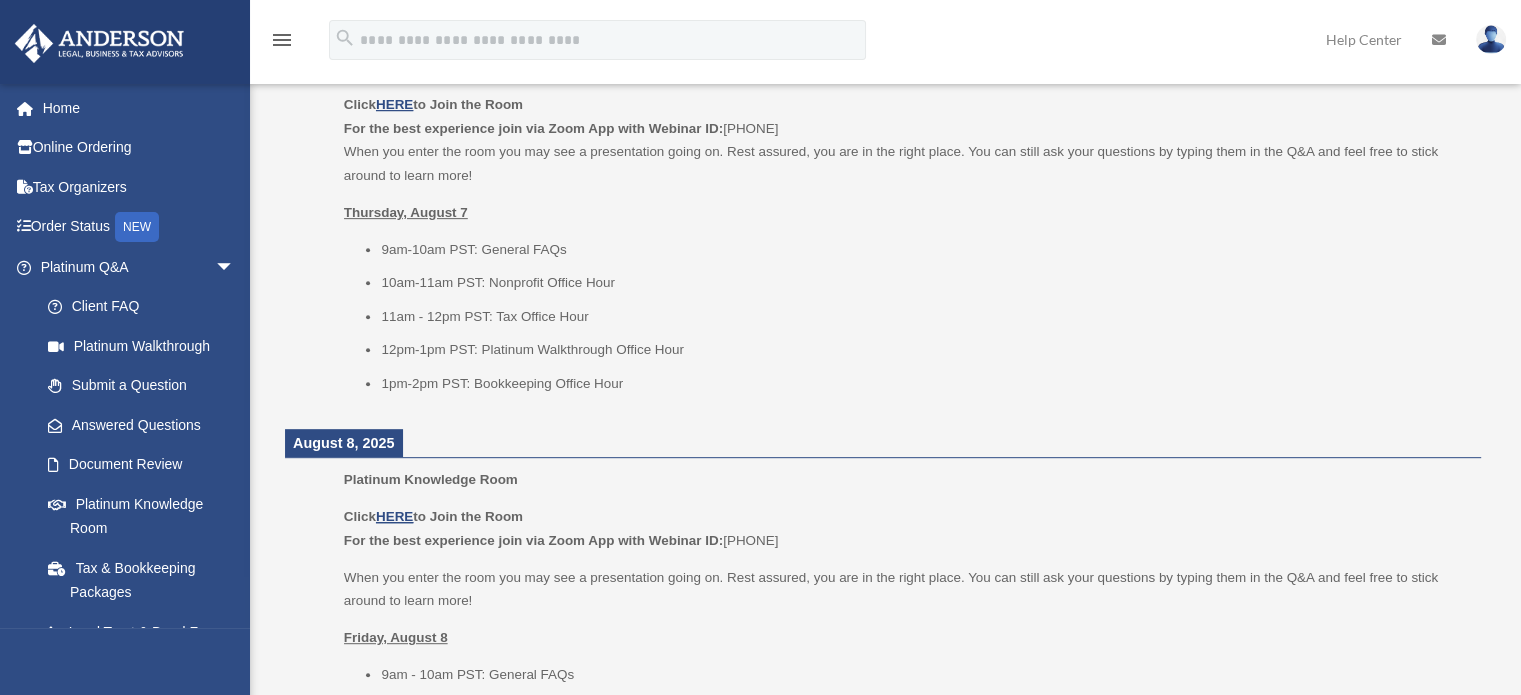 scroll, scrollTop: 900, scrollLeft: 0, axis: vertical 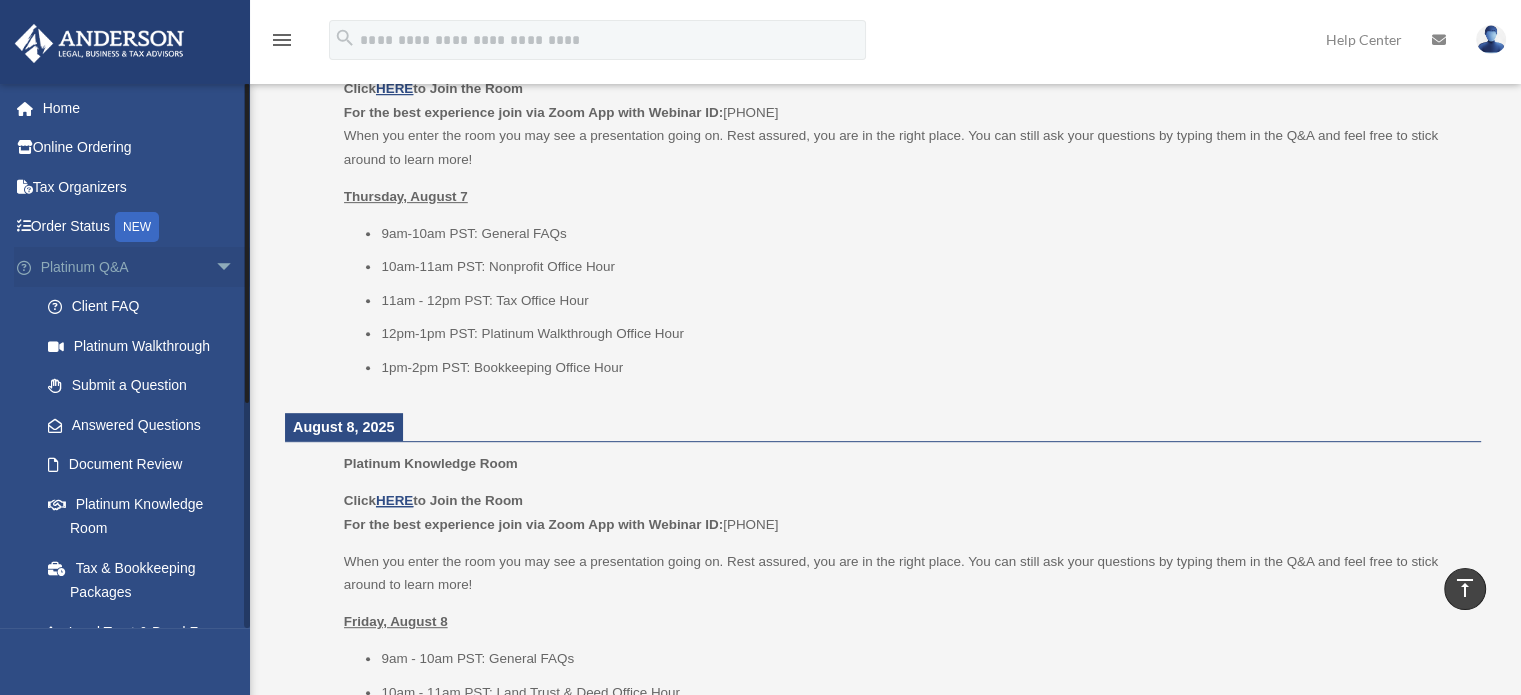 click on "arrow_drop_down" at bounding box center [235, 267] 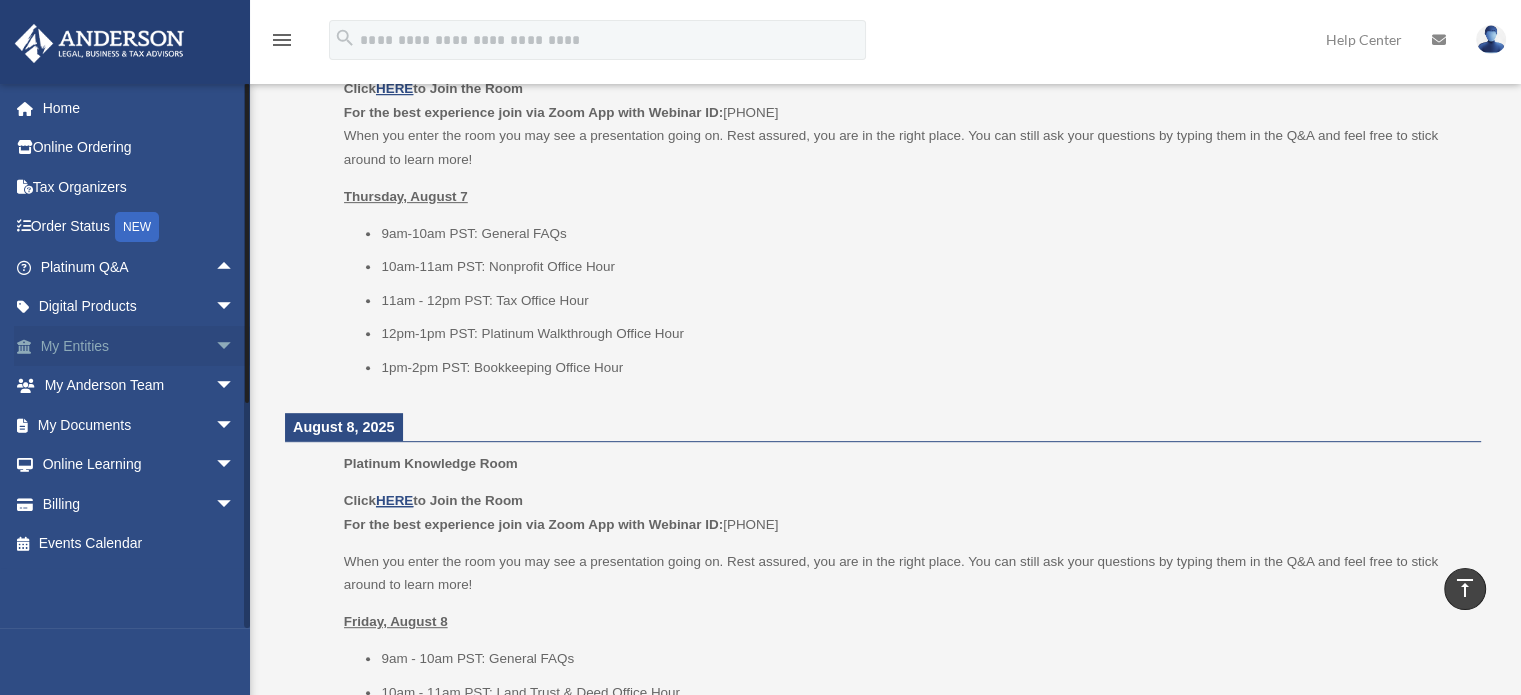 click on "arrow_drop_down" at bounding box center [235, 346] 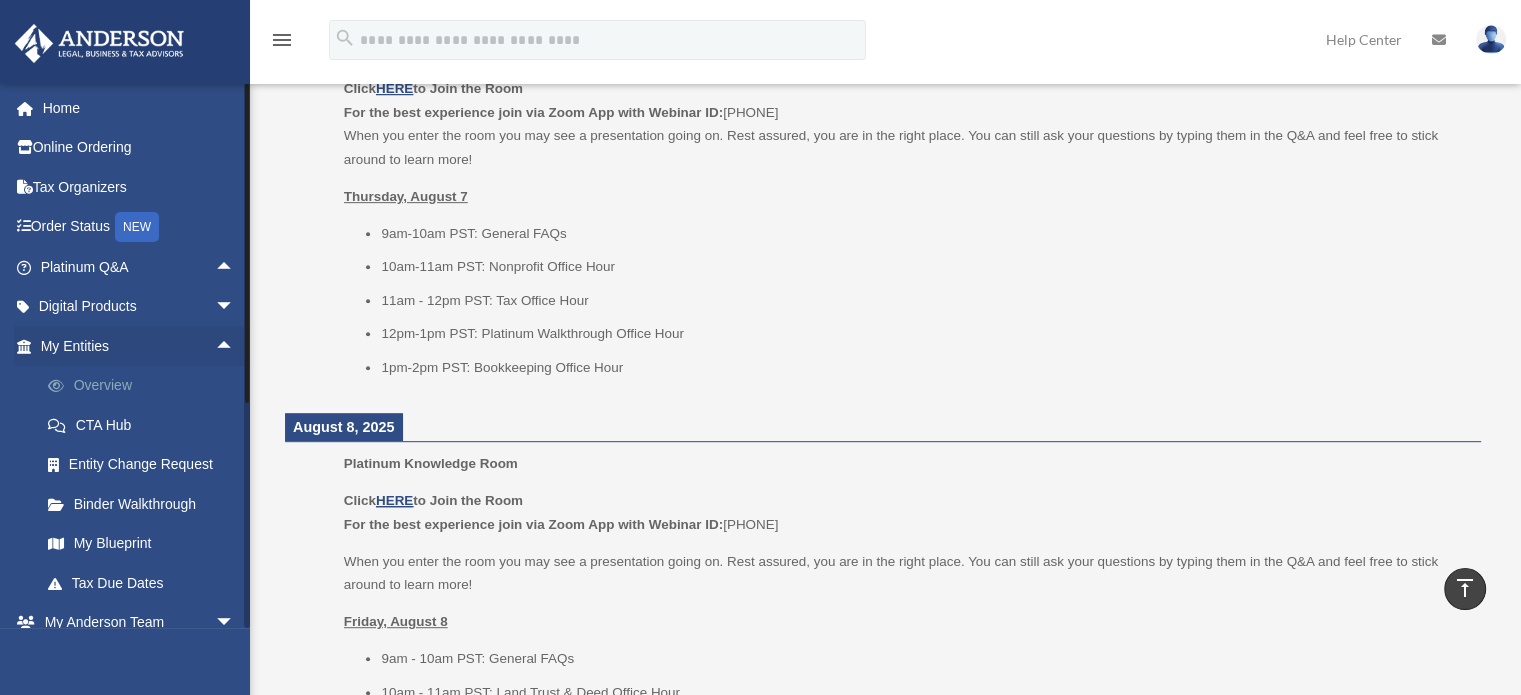 click on "Overview" at bounding box center (146, 386) 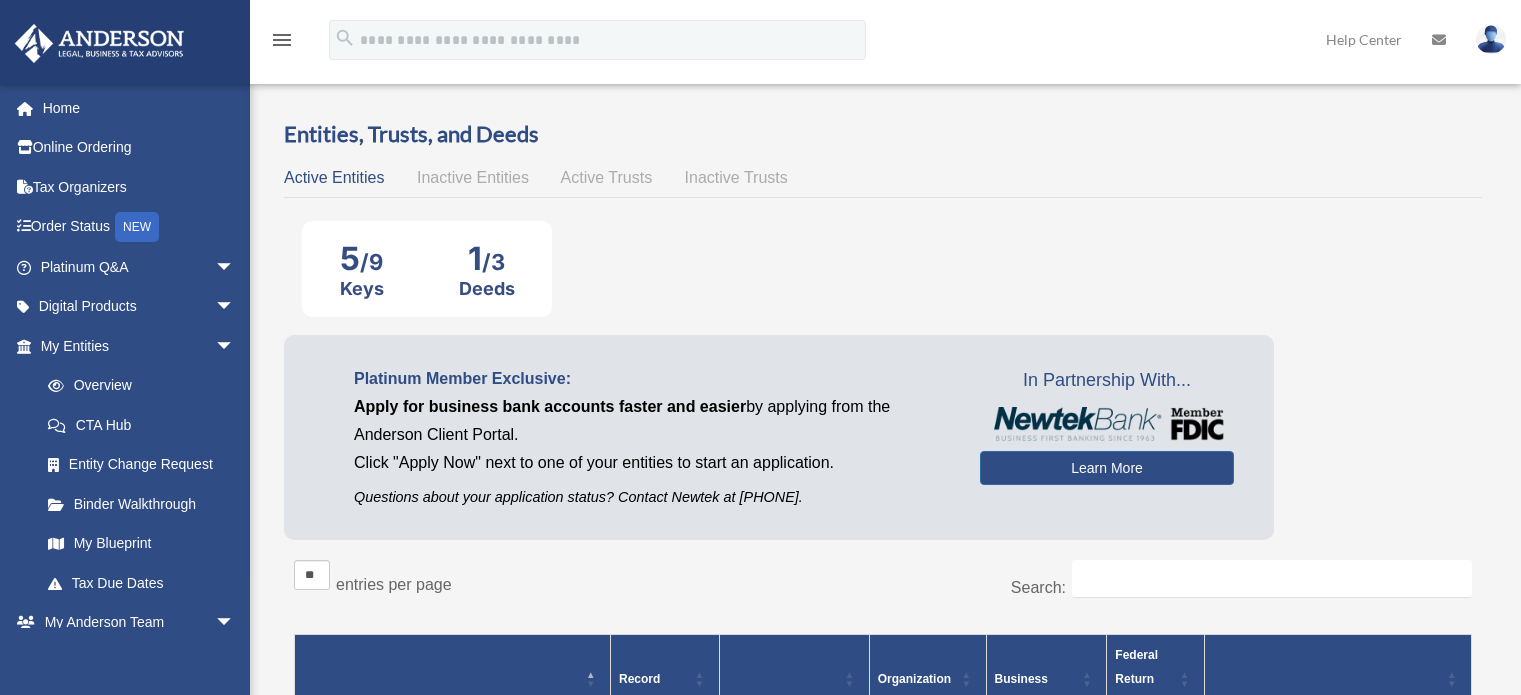 scroll, scrollTop: 0, scrollLeft: 0, axis: both 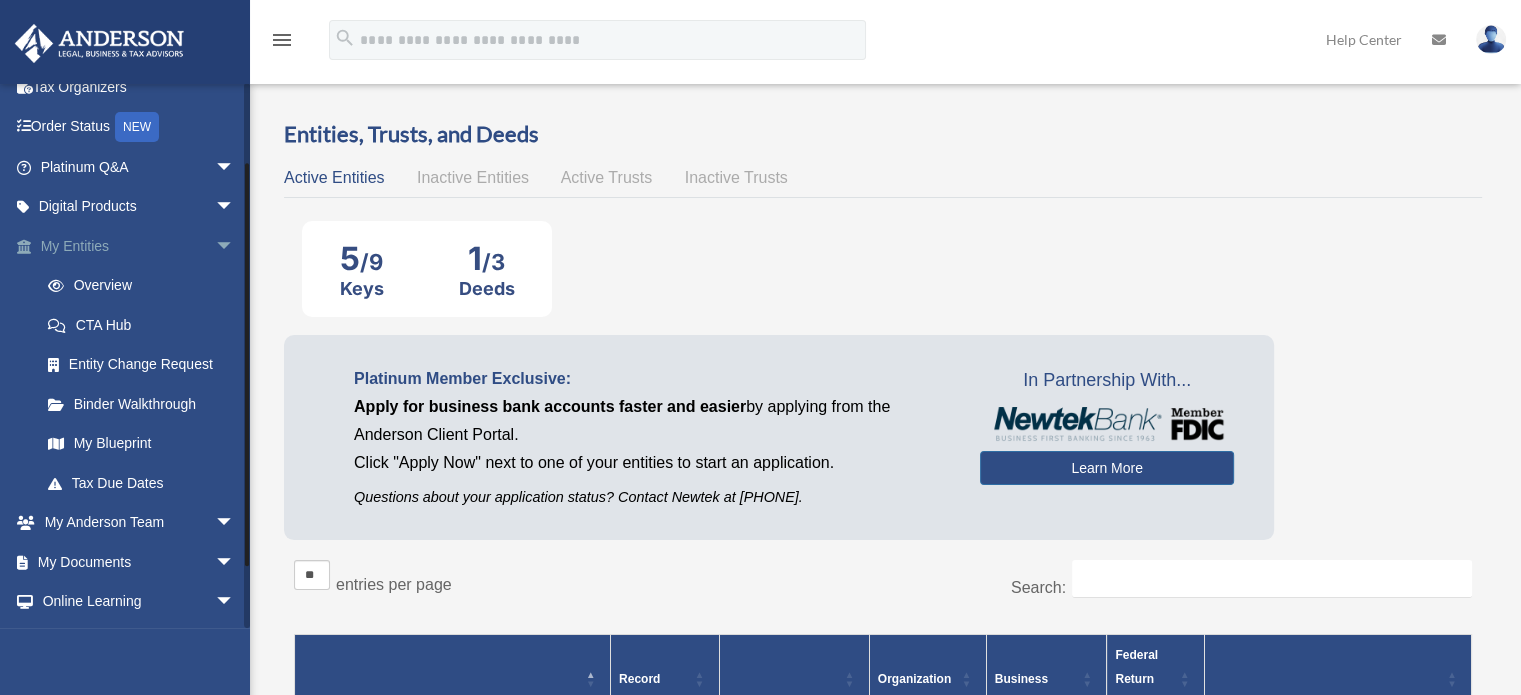 click on "arrow_drop_down" at bounding box center (235, 246) 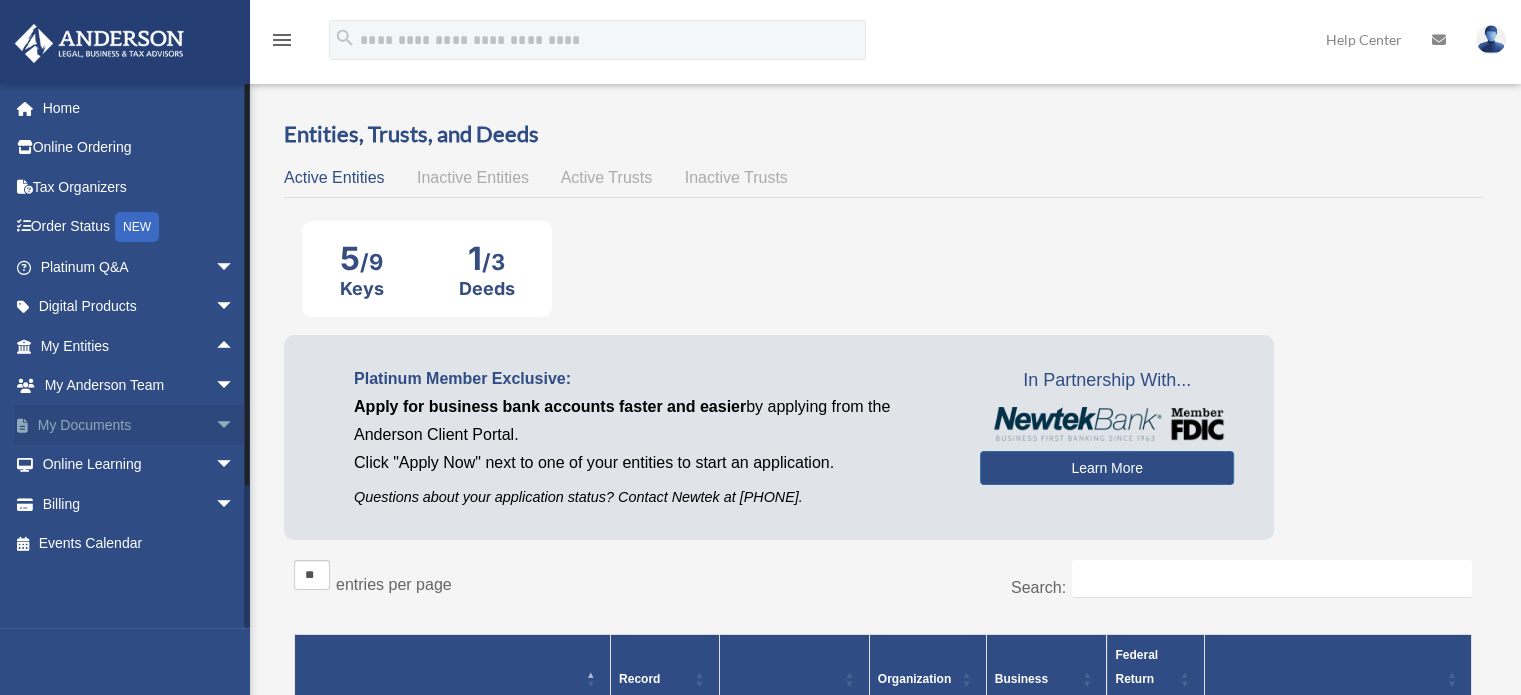 click on "arrow_drop_down" at bounding box center (235, 425) 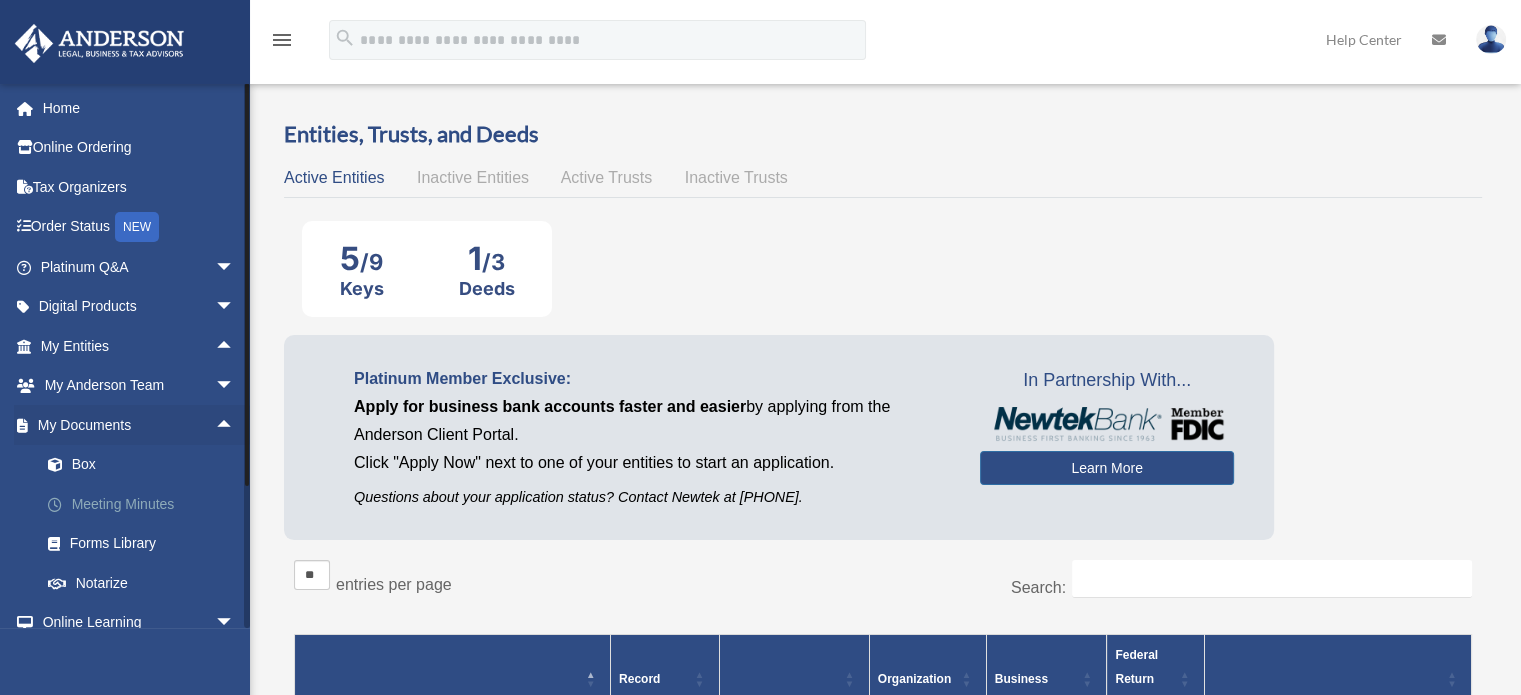 click on "Meeting Minutes" at bounding box center [146, 504] 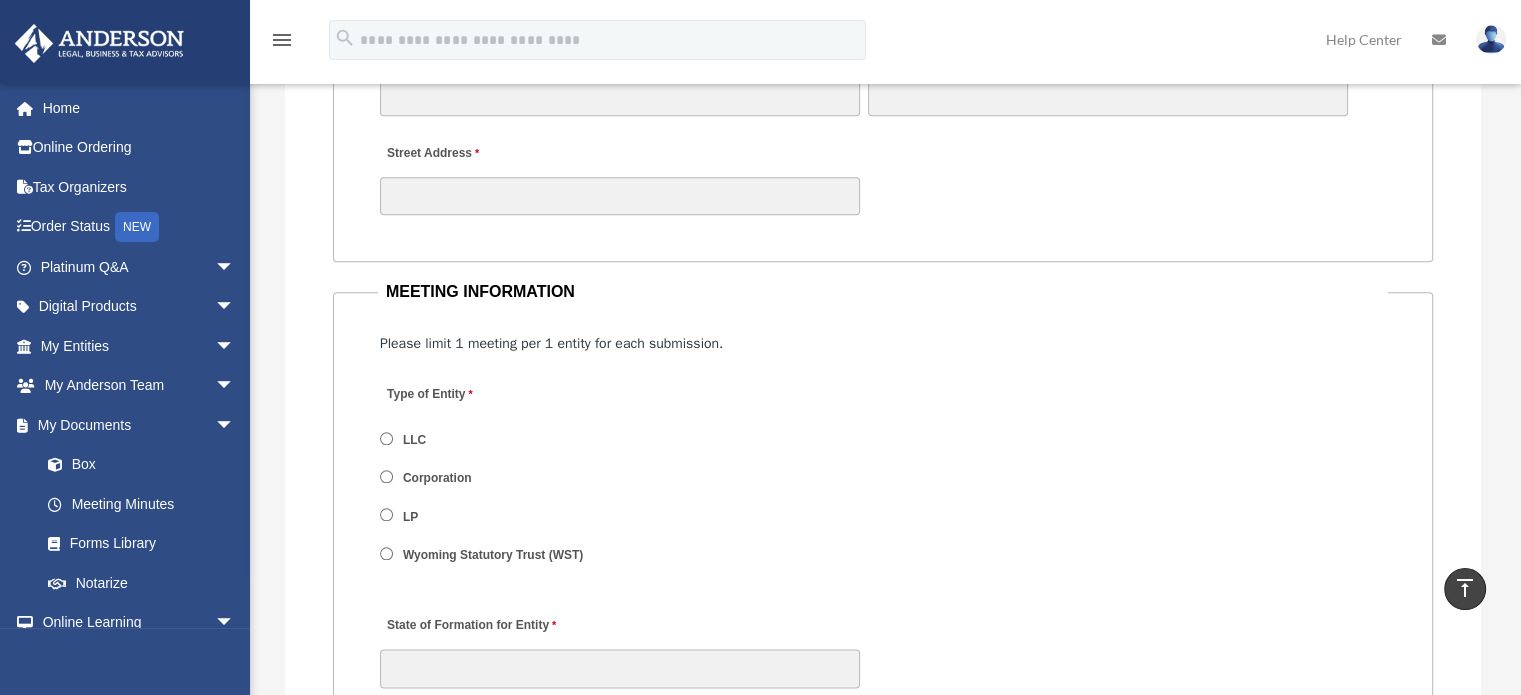 scroll, scrollTop: 2300, scrollLeft: 0, axis: vertical 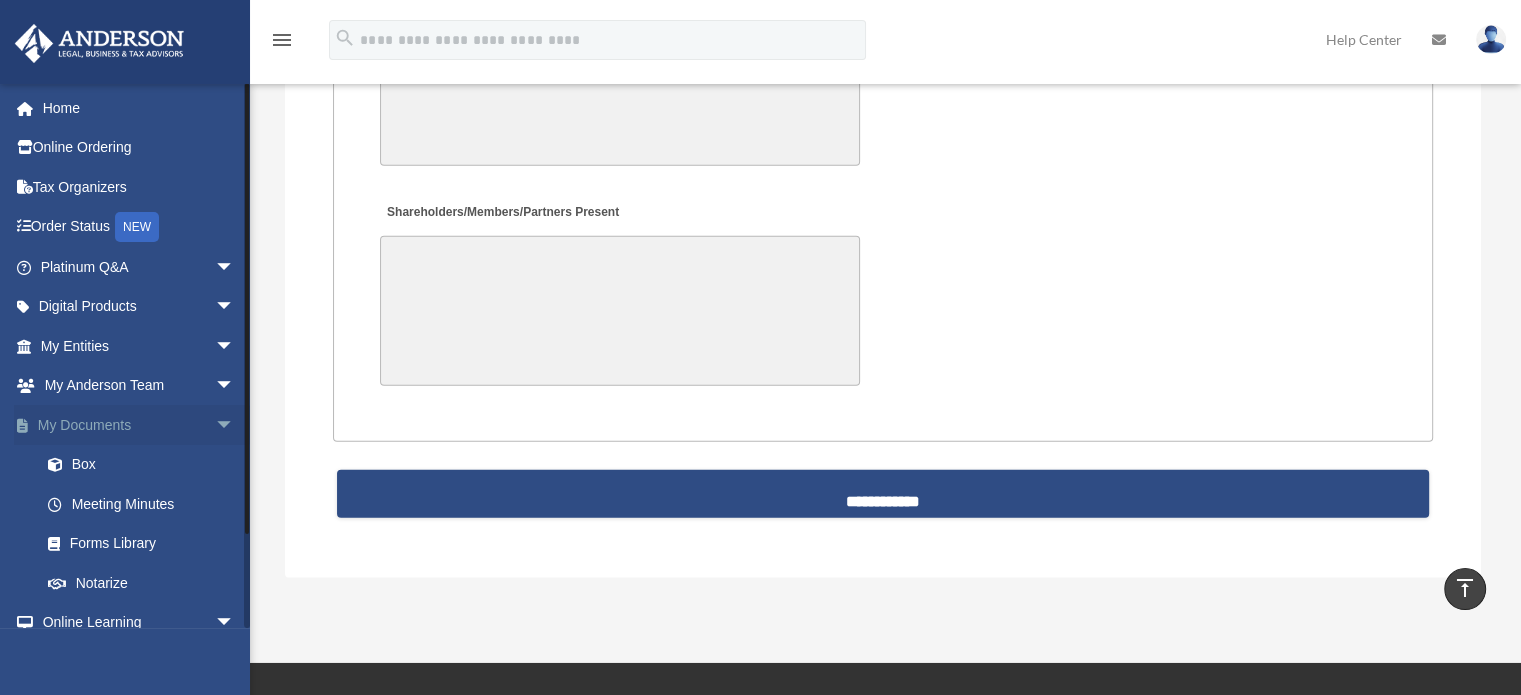 click on "arrow_drop_down" at bounding box center [235, 425] 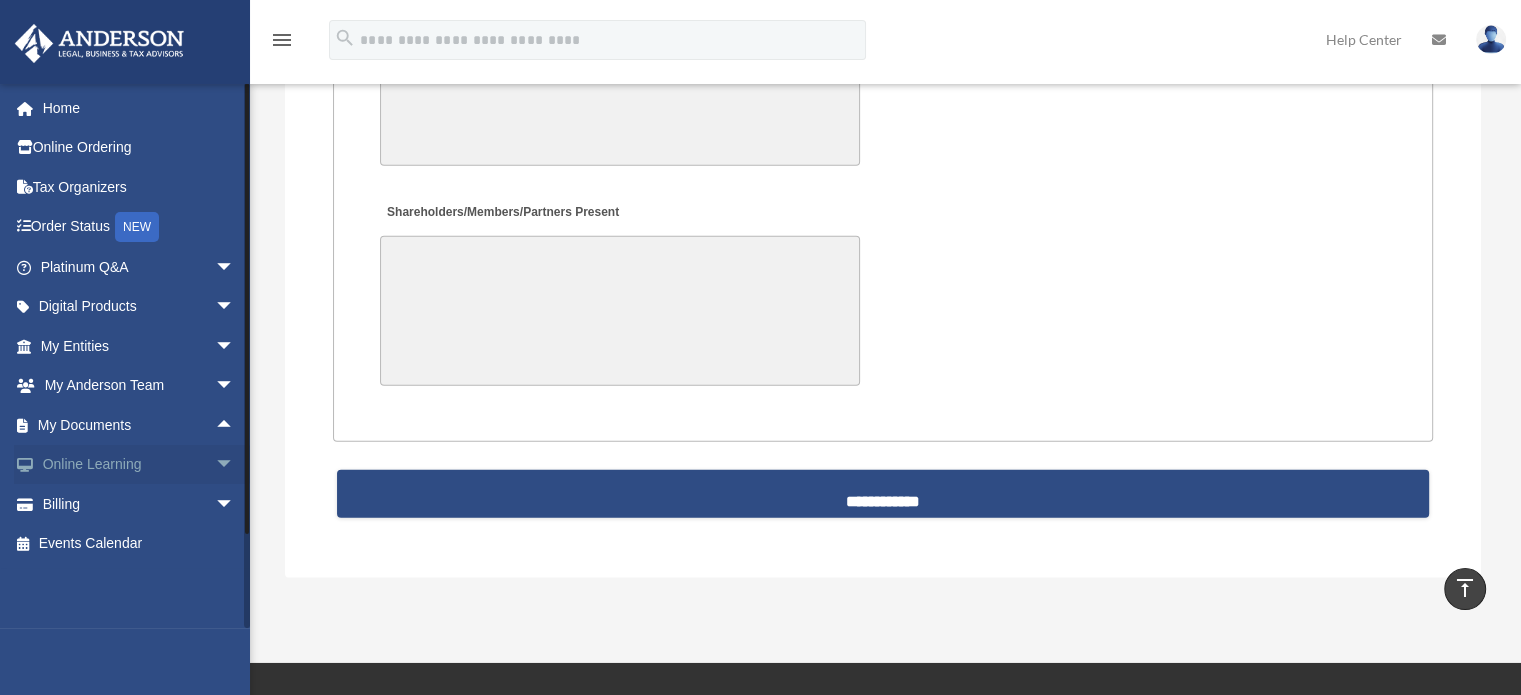 click on "arrow_drop_down" at bounding box center [235, 465] 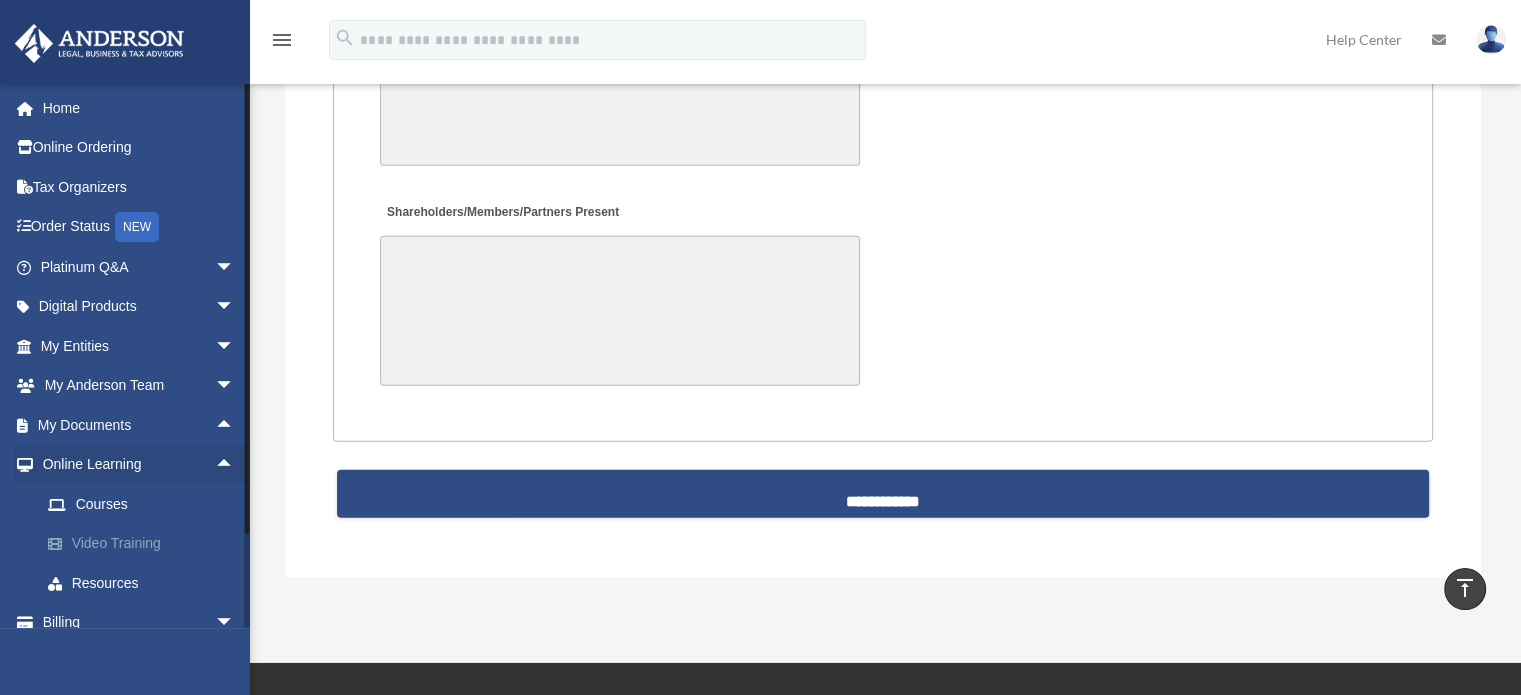 click on "Video Training" at bounding box center (146, 544) 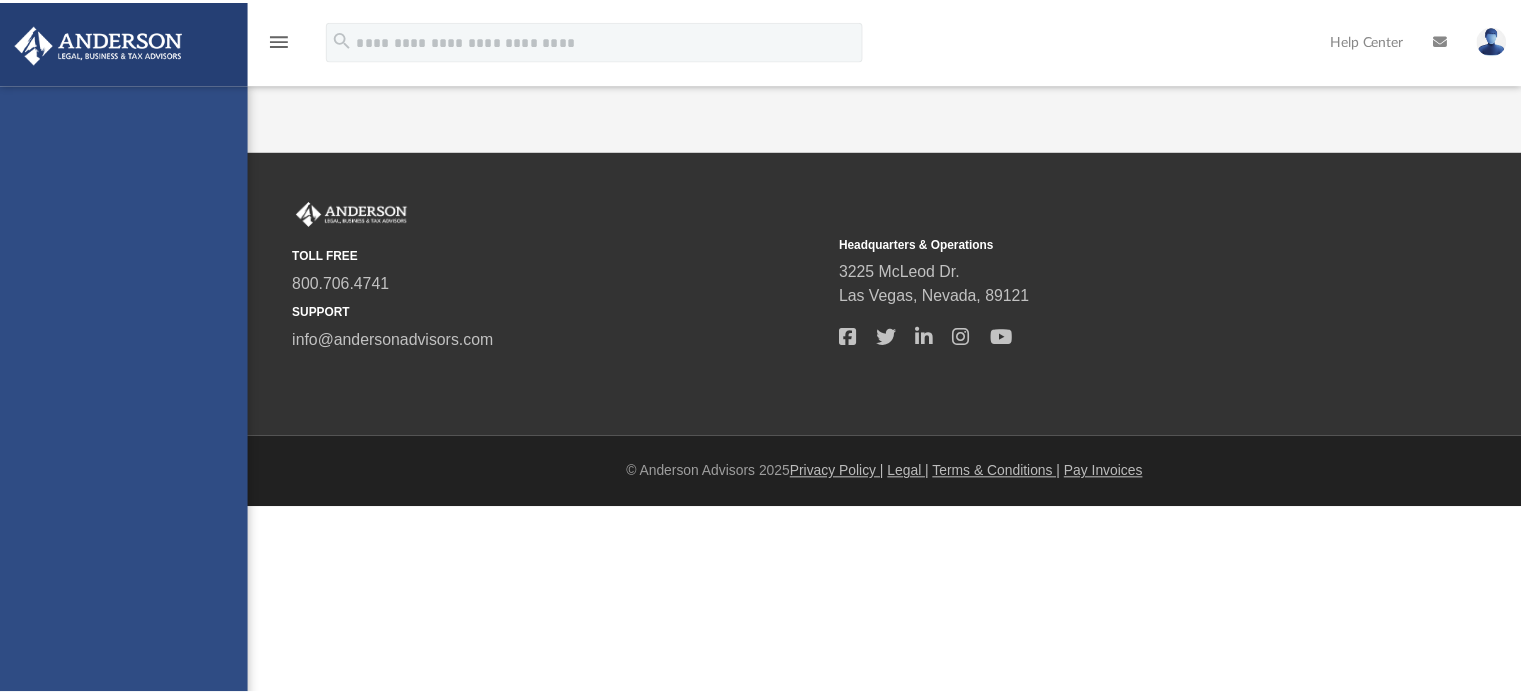 scroll, scrollTop: 0, scrollLeft: 0, axis: both 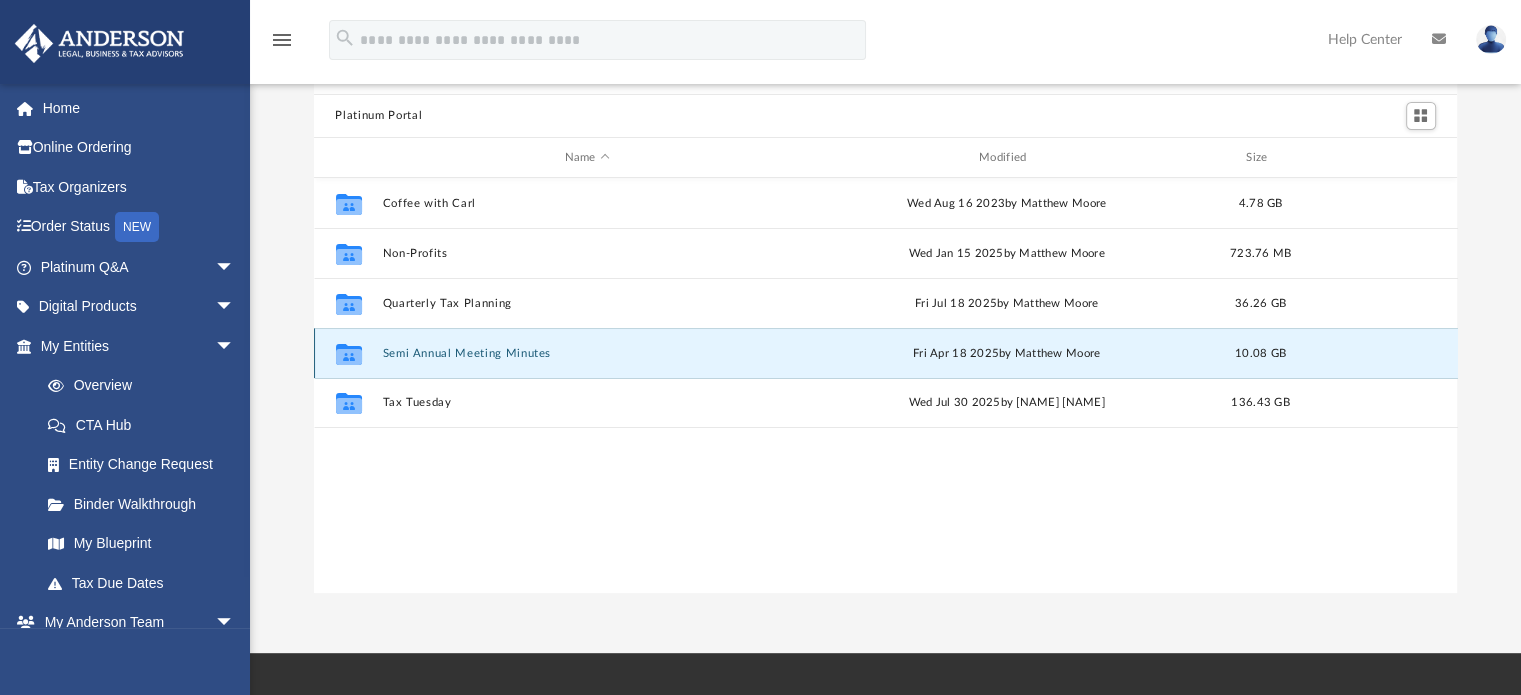 click on "Semi Annual Meeting Minutes" at bounding box center (587, 353) 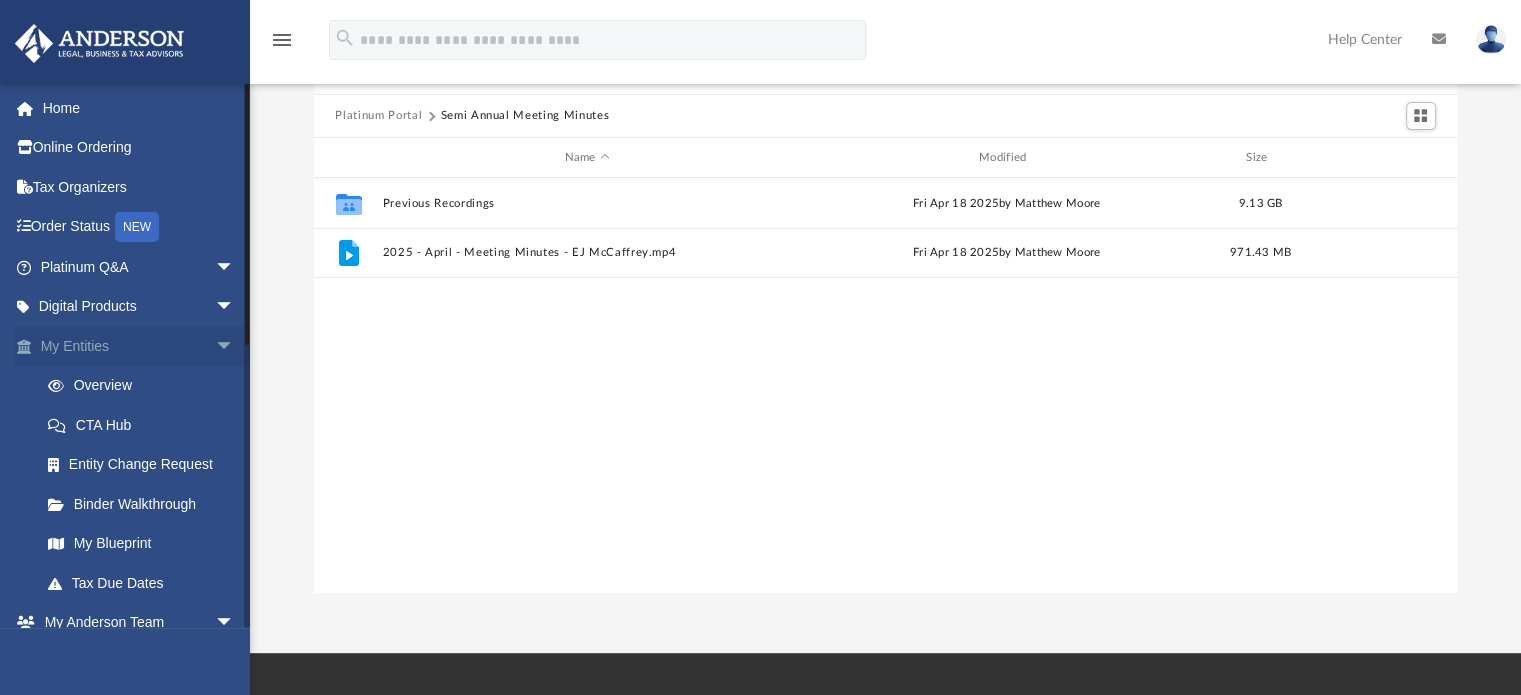 click on "arrow_drop_down" at bounding box center (235, 346) 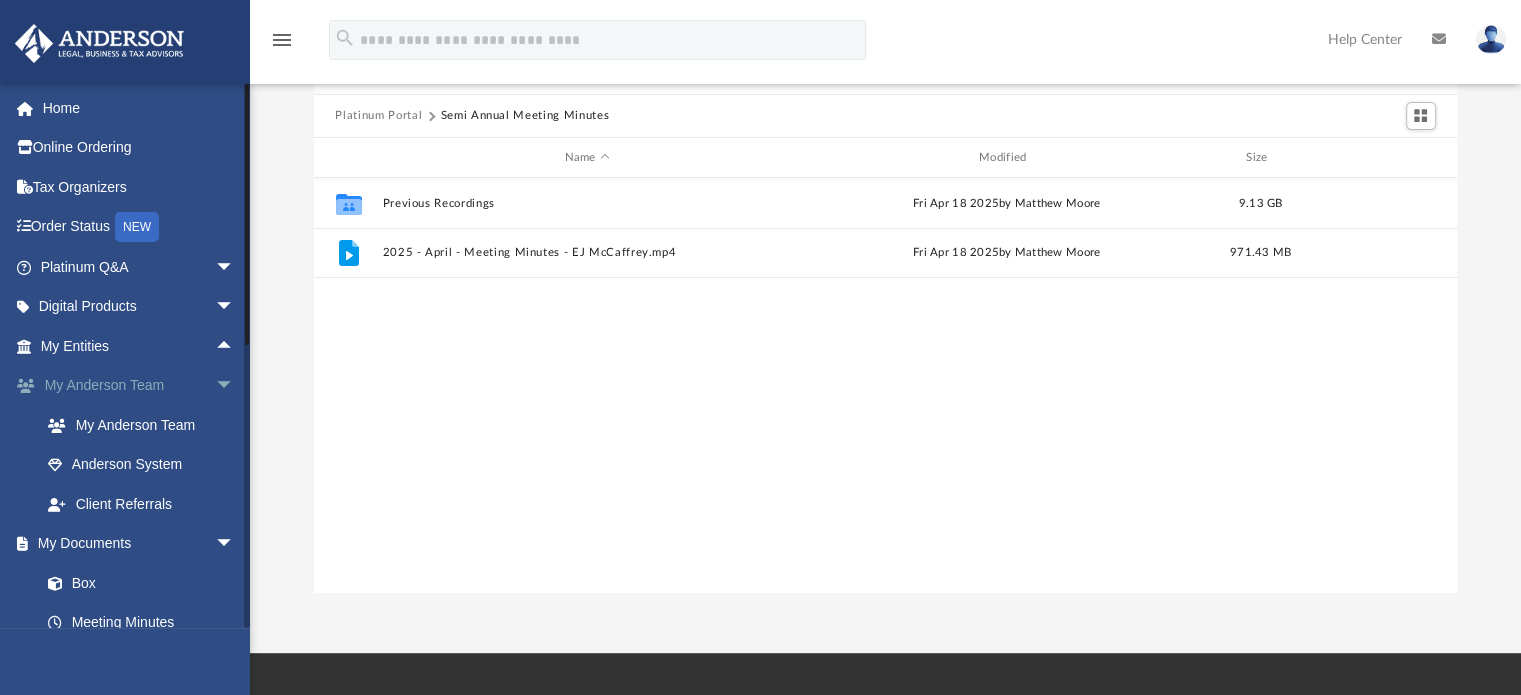 click on "arrow_drop_down" at bounding box center (235, 386) 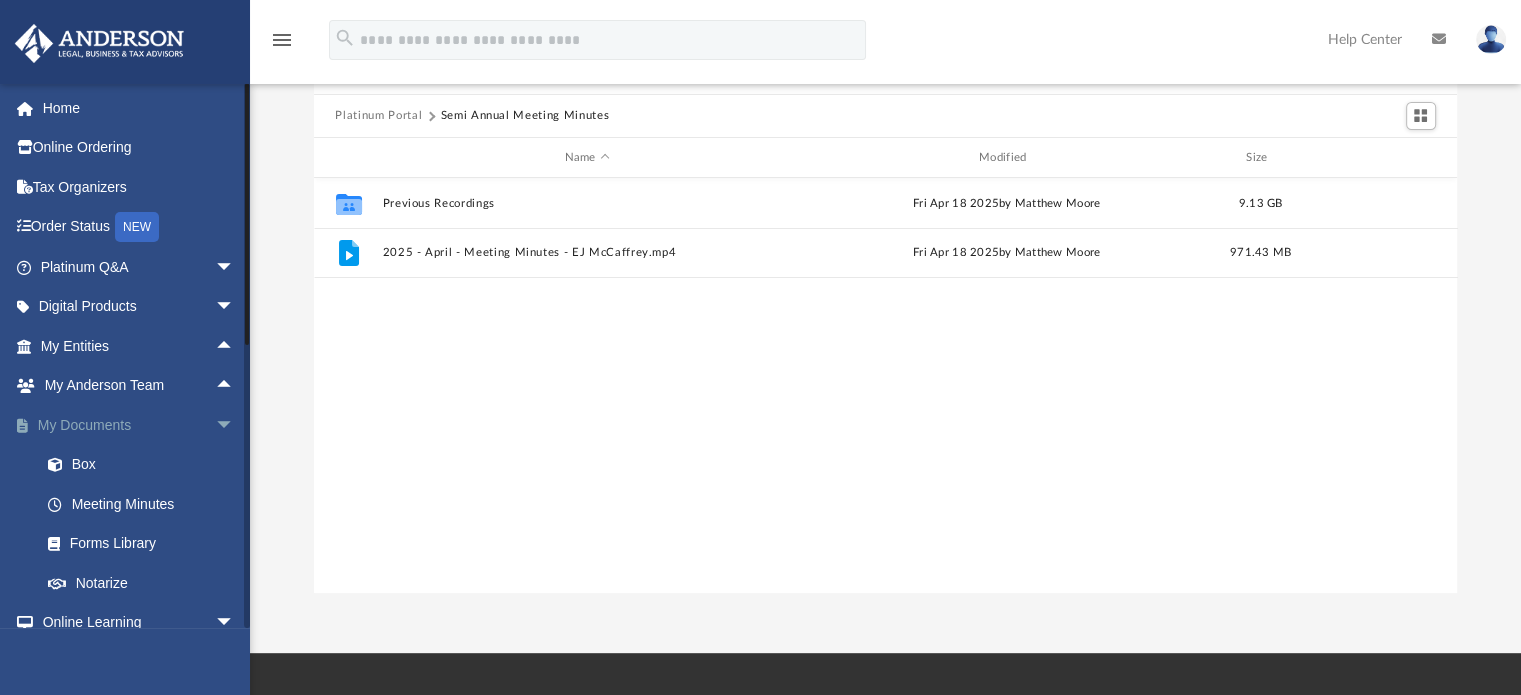 click on "arrow_drop_down" at bounding box center [235, 425] 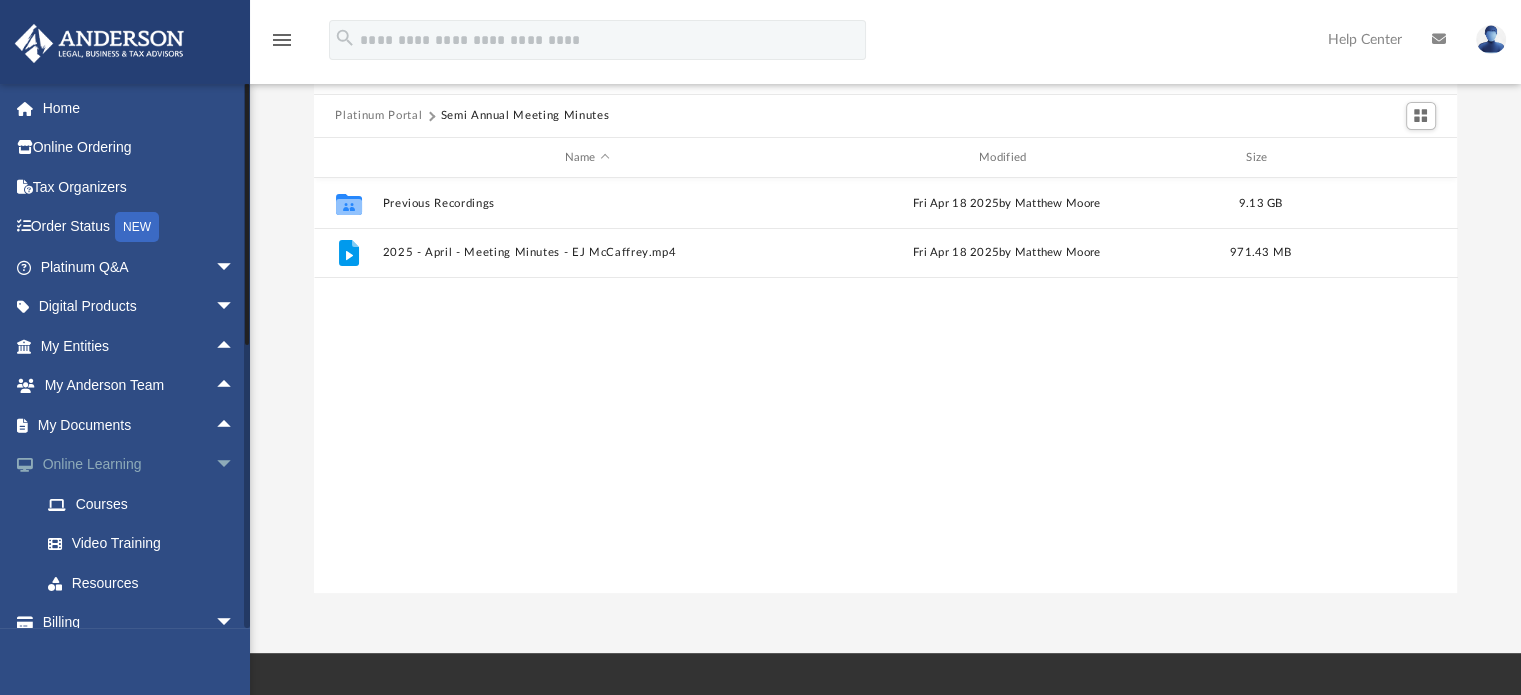 click on "arrow_drop_down" at bounding box center [235, 465] 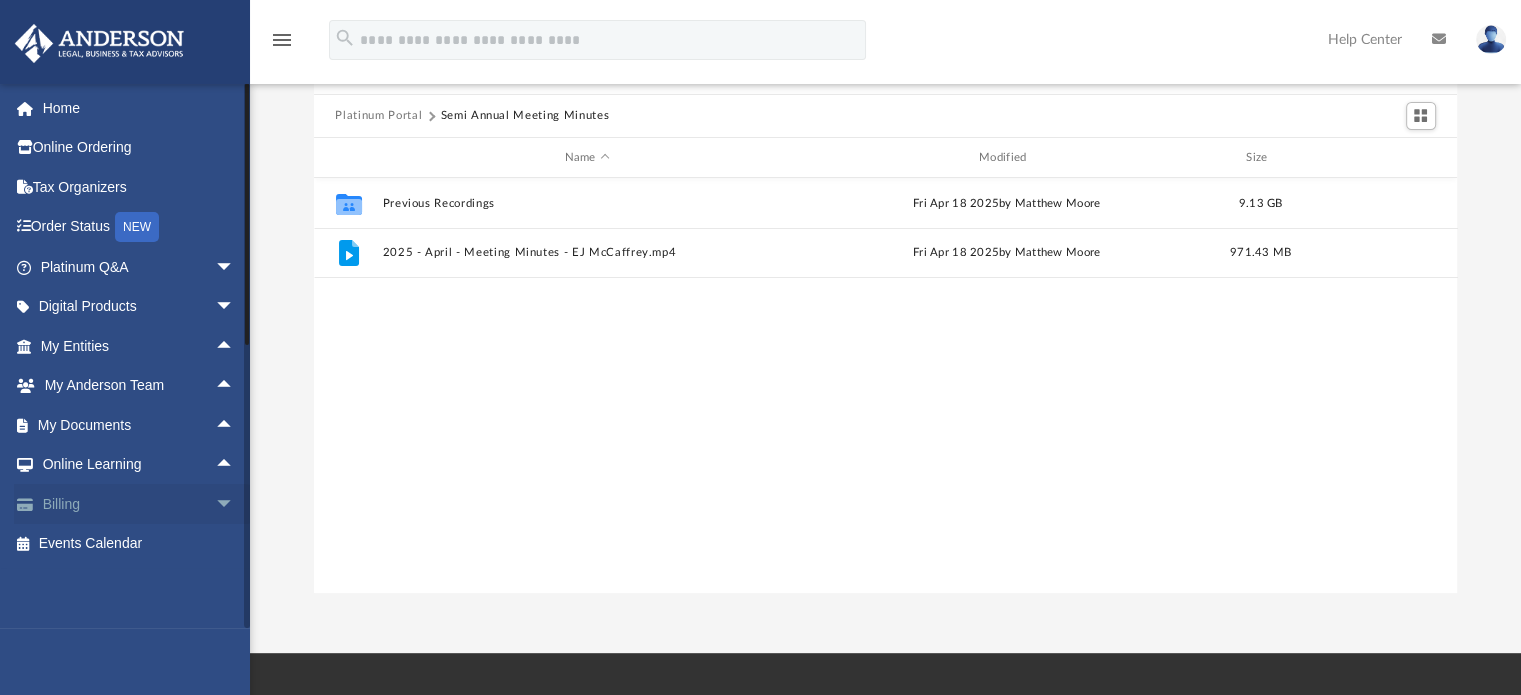 click on "arrow_drop_down" at bounding box center (235, 504) 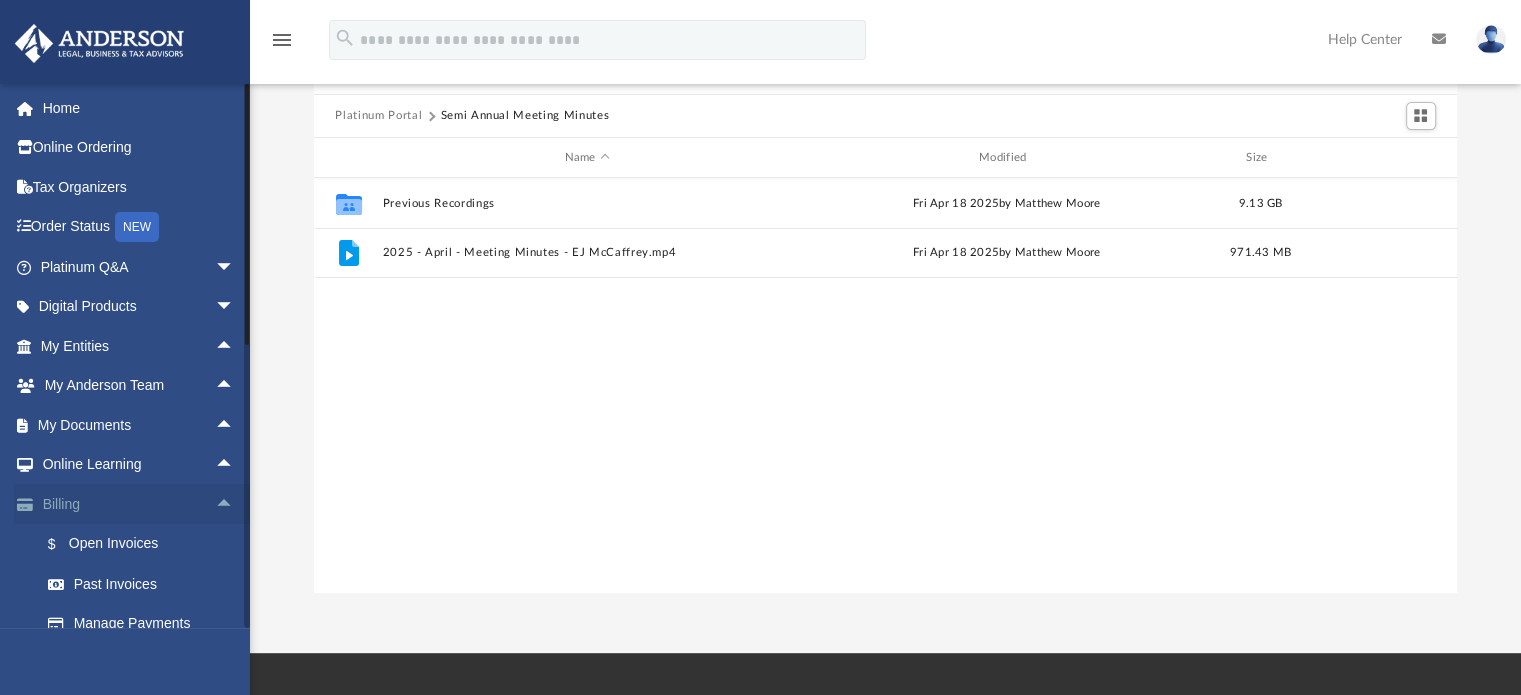 click on "arrow_drop_up" at bounding box center (235, 504) 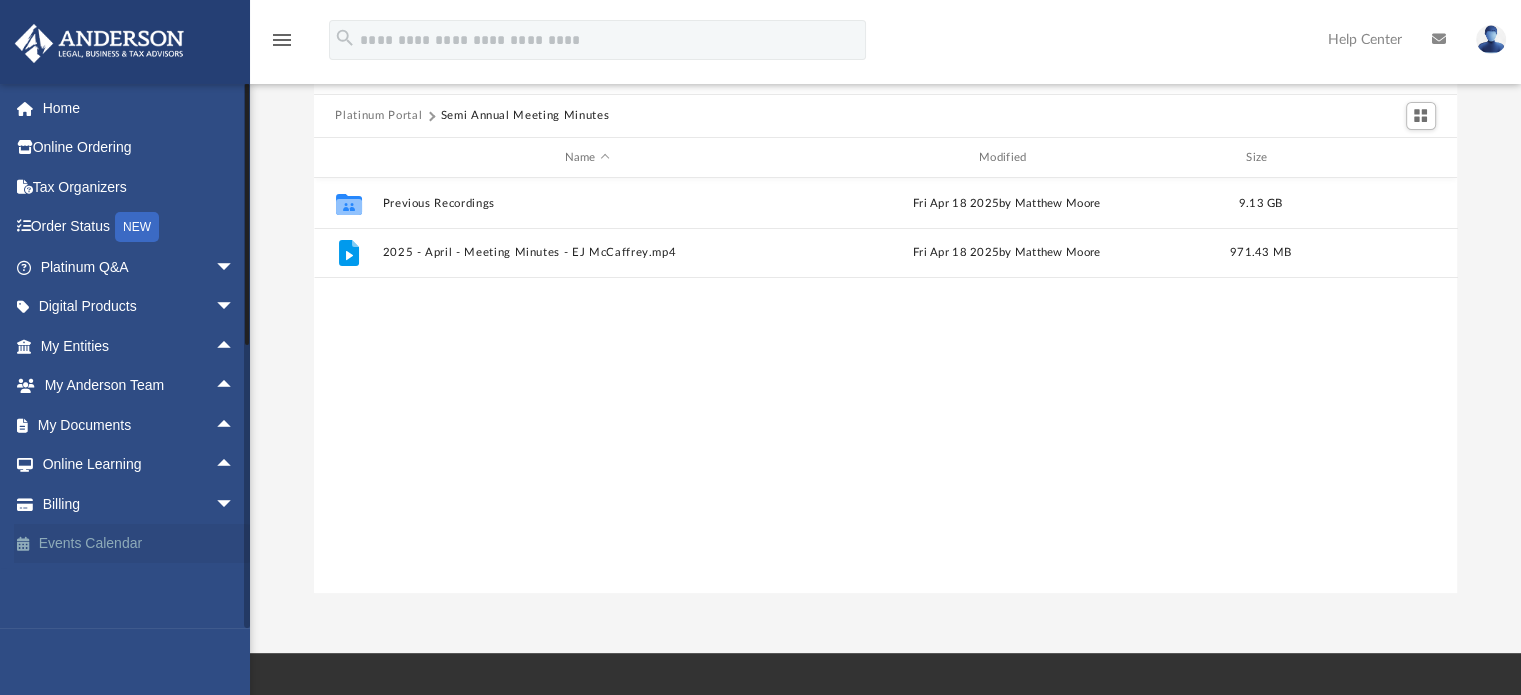 click on "Events Calendar" at bounding box center (139, 544) 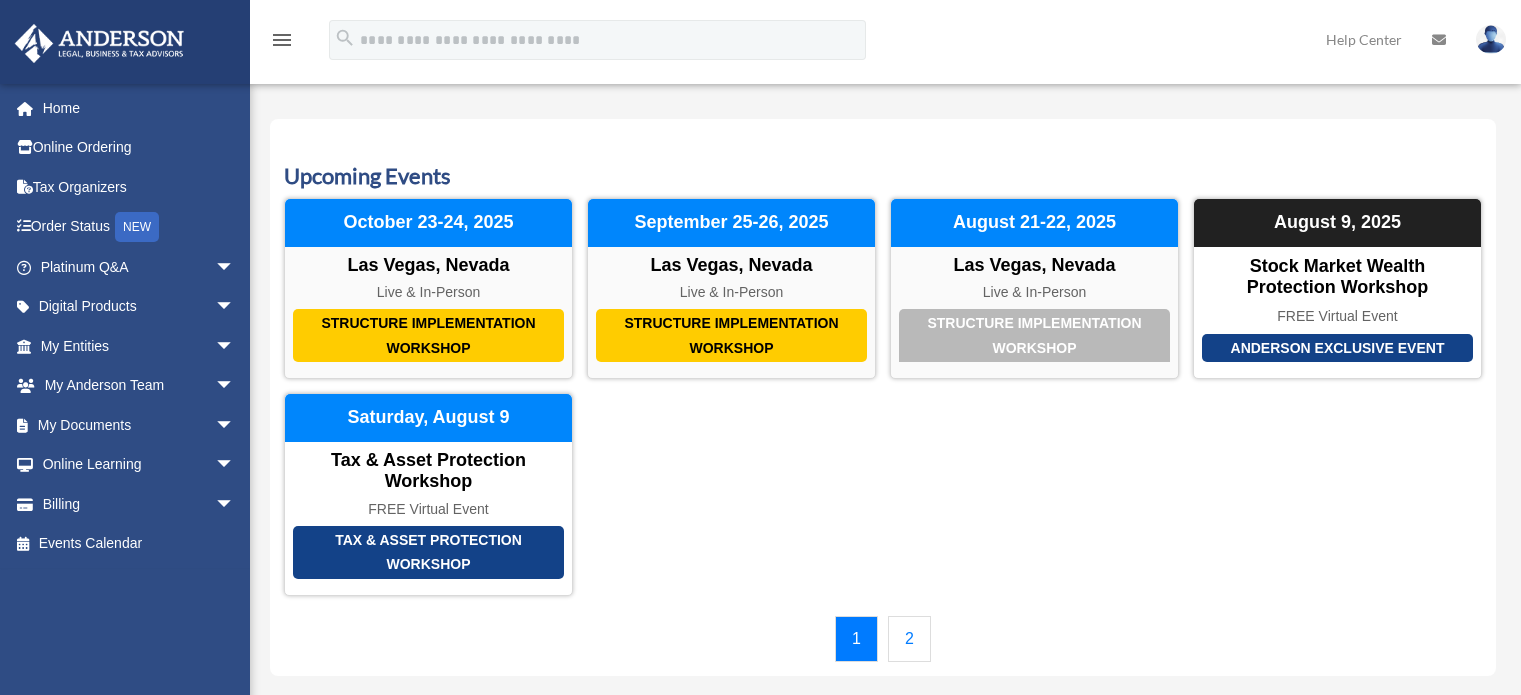 scroll, scrollTop: 0, scrollLeft: 0, axis: both 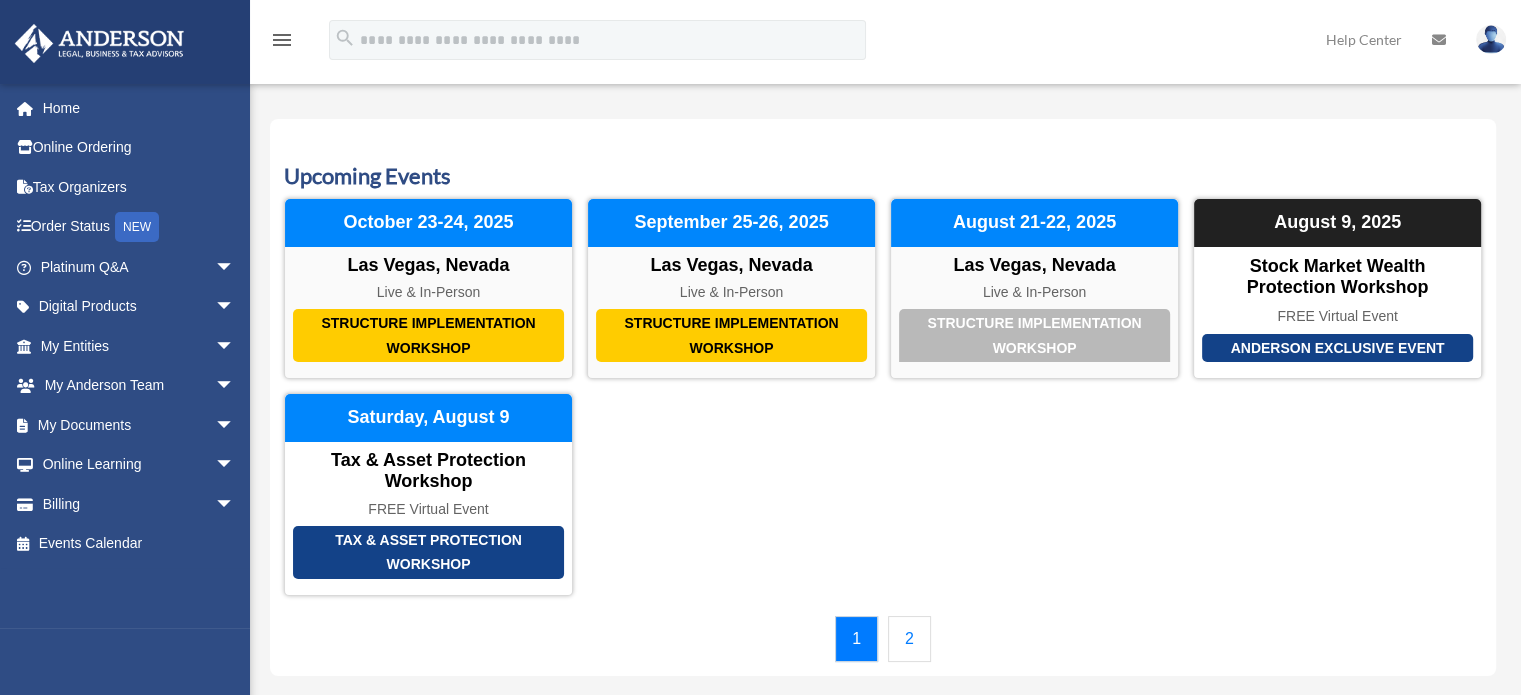 click on "2" at bounding box center [909, 639] 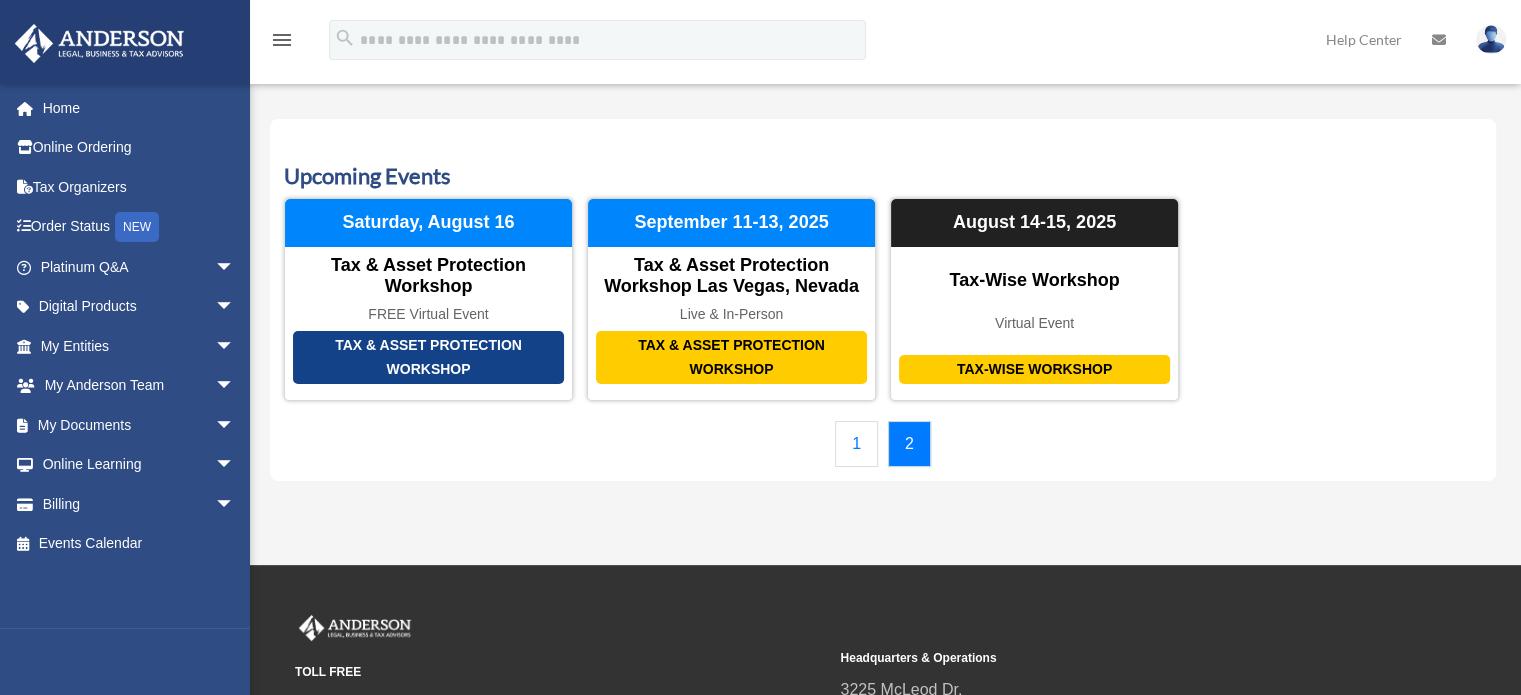 click on "1" at bounding box center [856, 444] 